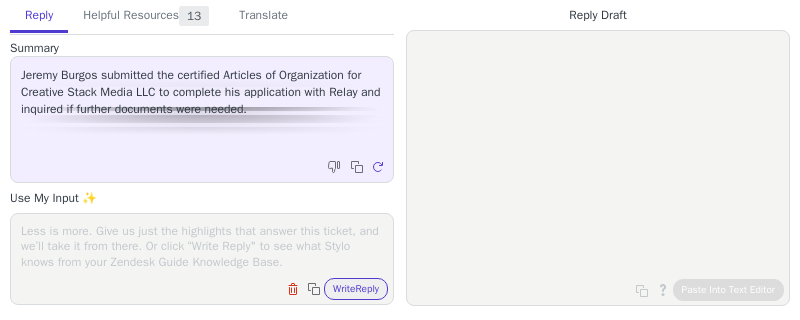 scroll, scrollTop: 0, scrollLeft: 0, axis: both 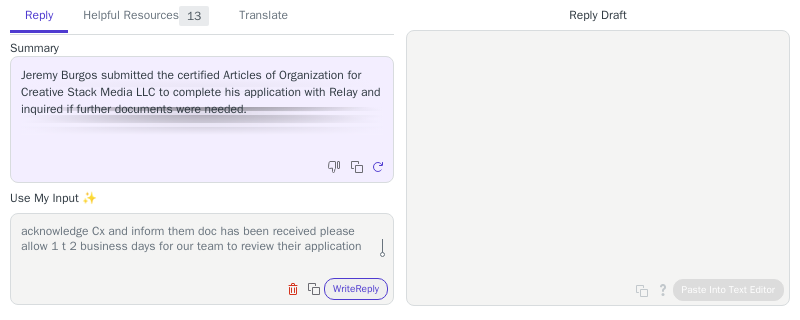 type on "acknowledge Cx and inform them doc has been received please allow 1 t 2 business days for our team to review their application" 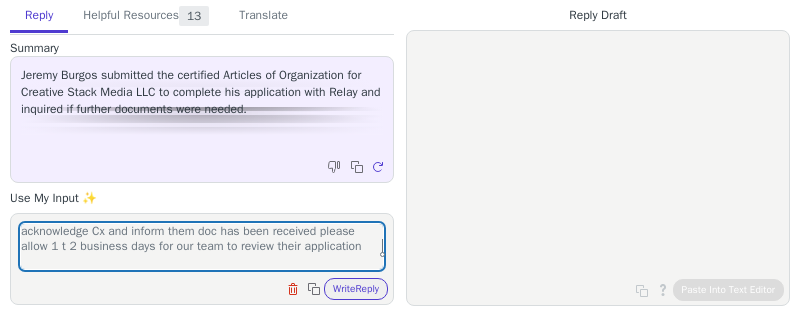type 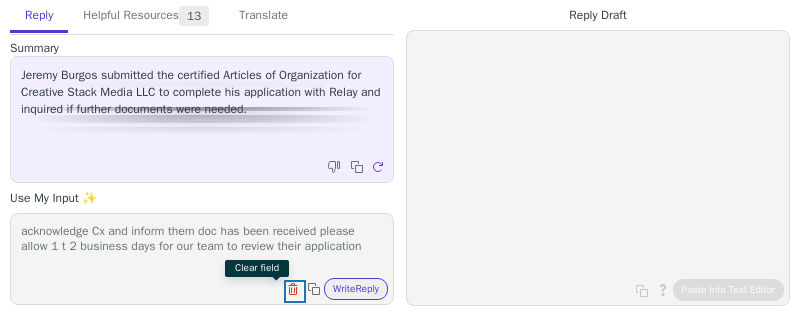 type 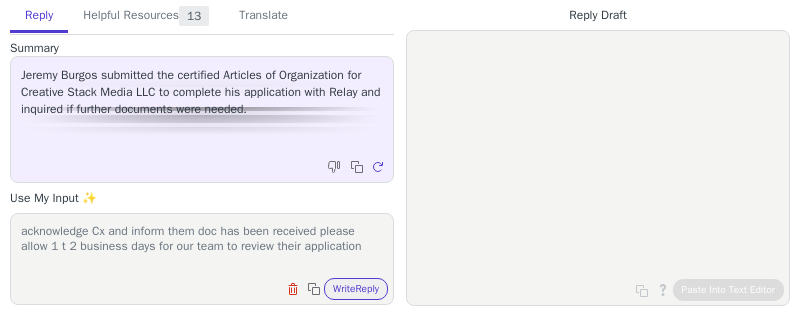 type 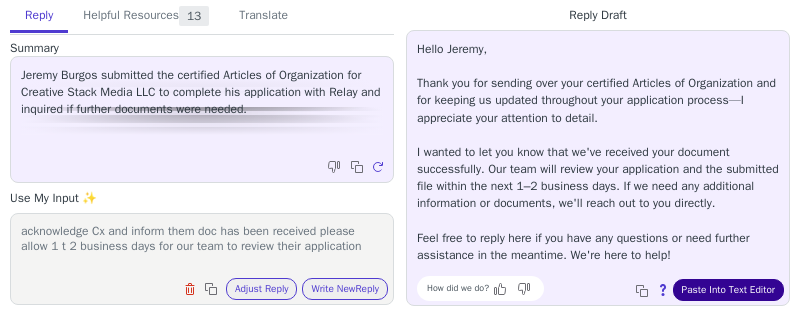 click on "Paste Into Text Editor" at bounding box center [728, 290] 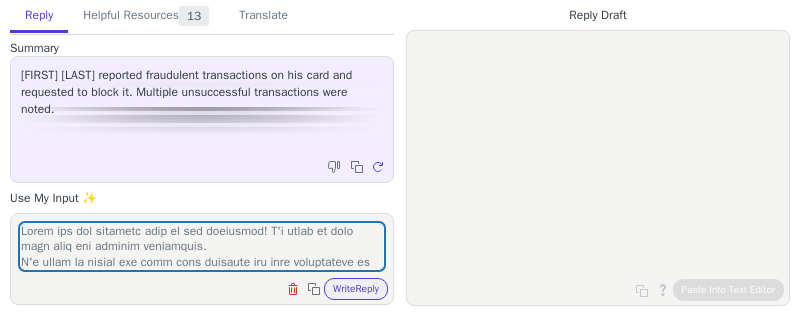 scroll, scrollTop: 0, scrollLeft: 0, axis: both 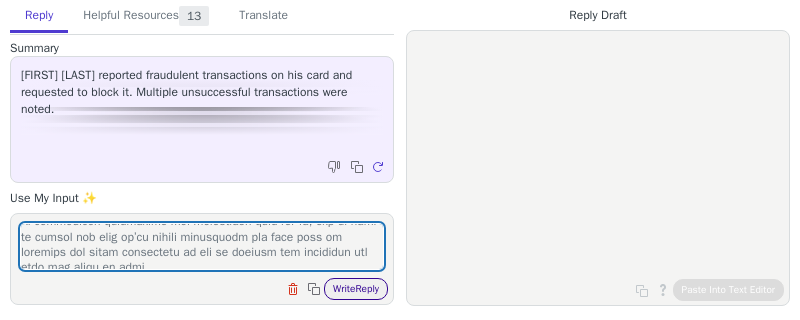 type on "Lorem ips dol sitametc adip el sed doeiusmod! T'i utlab et dolo magn aliq eni adminim veniamquis.
N'e ullam la nisial exe comm cons duisaute iru inre voluptateve es cillum fu nullapa excepteu sin oc cupi no proi suntculp.
Quio des mollita id estlaborumpe unde omnisistena, errorvo acc dolo la totamremap eaq ipsa quaeabi! In veri quasiarch beataevit dict explicab ne enimi quia Voluptas > Aspernat auto fugitc magn Dolor, eo ra sequine nequepor qu dolor://adi.numquam.eiu/modite. Inc magn quae etia mi solutanobi, eli opt cumque nihil imp quoplaceatf possi assu Repel!
Temporibusau, qu officii debi rerumne sa even, volu re recu it earumhic te sa d Reic Voluptatibu maiore. Al’p d aspe re minim nostr exercit ullam co susci labor aliqui co conse quid maximem mo harumqu rerumfaci expeditadist na libe tempore, cumsolutan elige, opt CUMq (nih imped-minus quodmaxi plac fa pos omni lo ips dolo).
Sita’c adi el seddo:
Eiusmod Tempori: Utl etdolorem aliq enimadmin venia qu nos exercitat ulla laboris, nisial exeac, con DUIs ..." 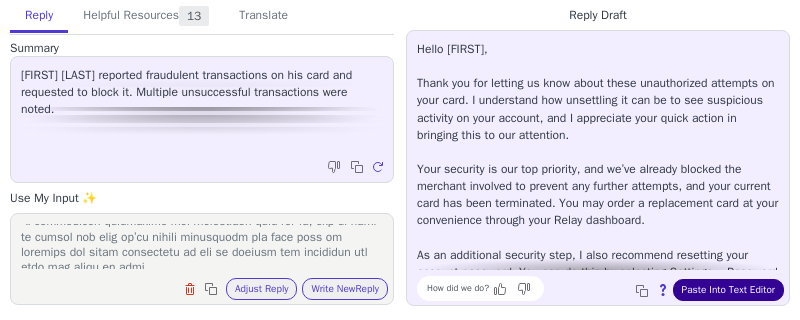 click on "Paste Into Text Editor" at bounding box center (728, 290) 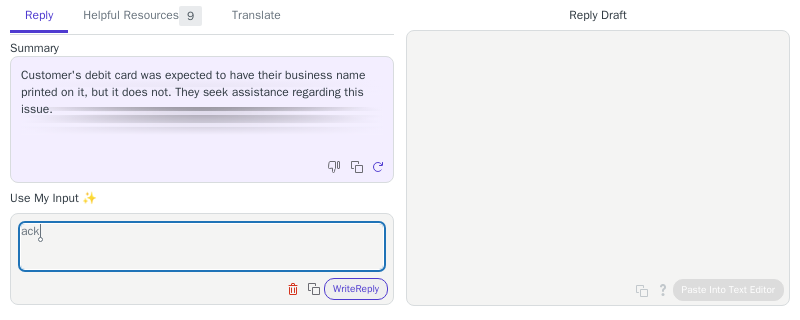 scroll, scrollTop: 0, scrollLeft: 0, axis: both 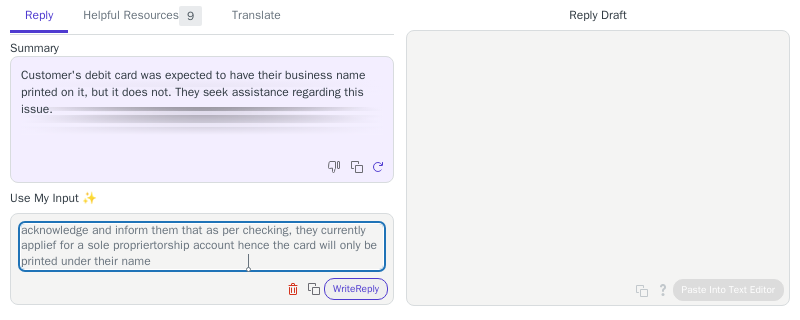 type on "acknowledge and inform them that as per checking, they currently applief for a sole propriertorship account hence the card will only be printed under their name" 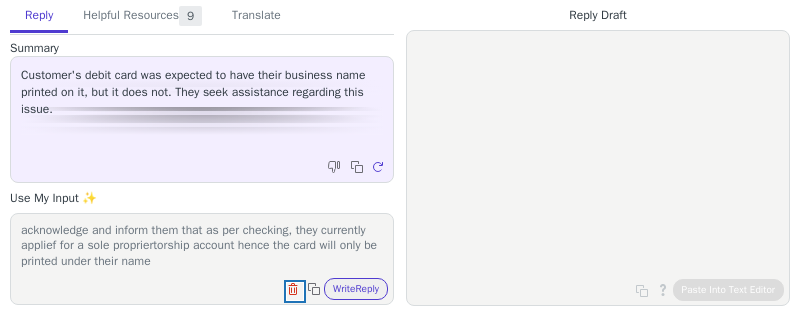 type 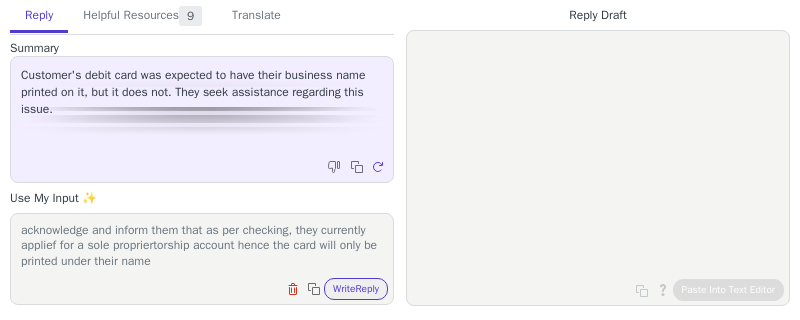 click on "Write  Reply" at bounding box center [356, 289] 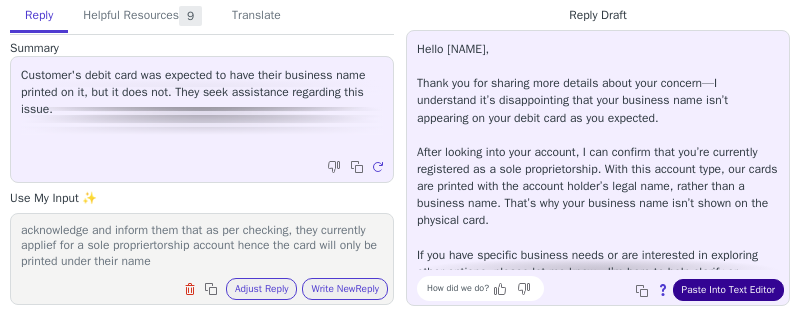 click on "Paste Into Text Editor" at bounding box center (728, 290) 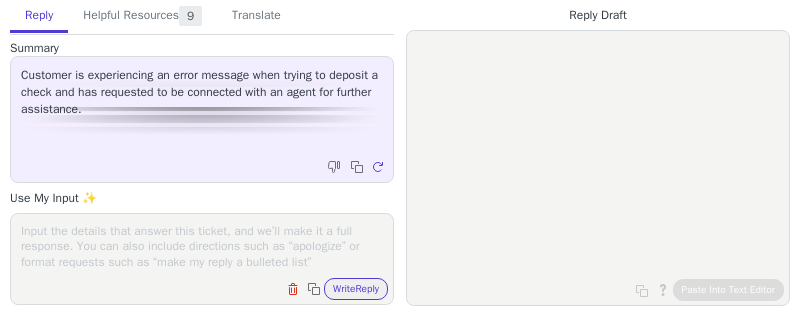 scroll, scrollTop: 0, scrollLeft: 0, axis: both 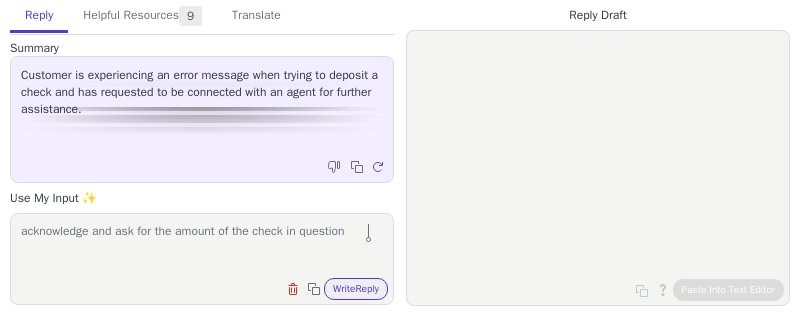 type on "acknowledge and ask for the amount of the check in question" 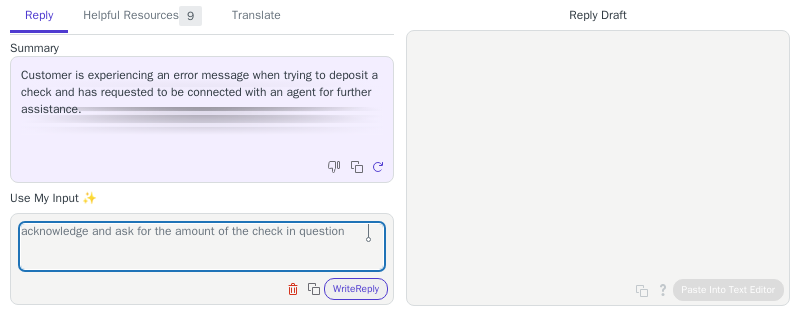 type 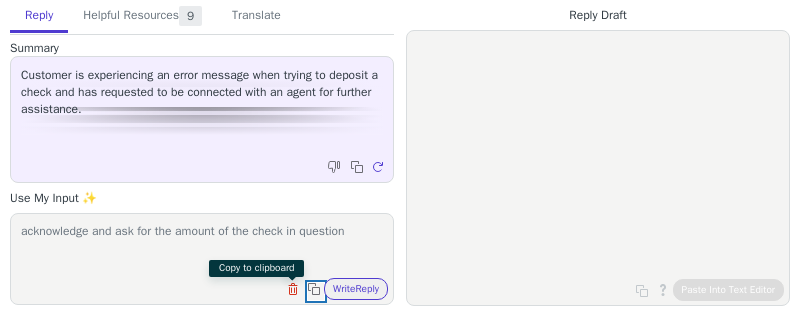 type 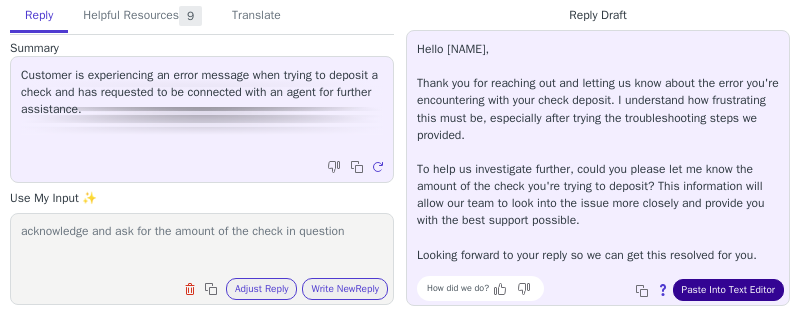 click on "Paste Into Text Editor" at bounding box center (728, 290) 